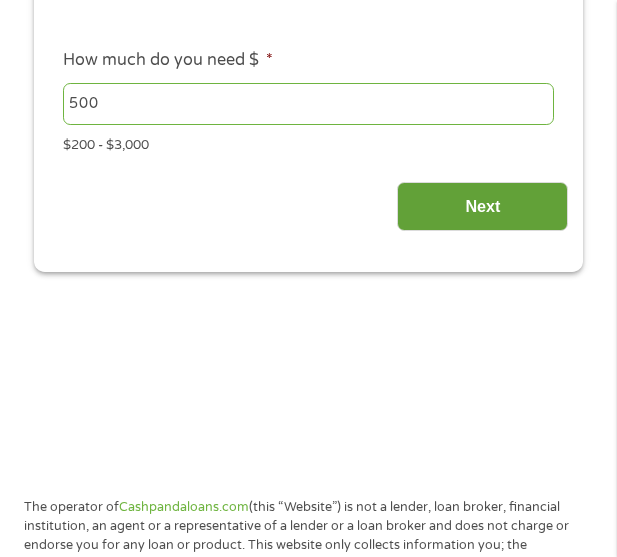 scroll, scrollTop: 300, scrollLeft: 0, axis: vertical 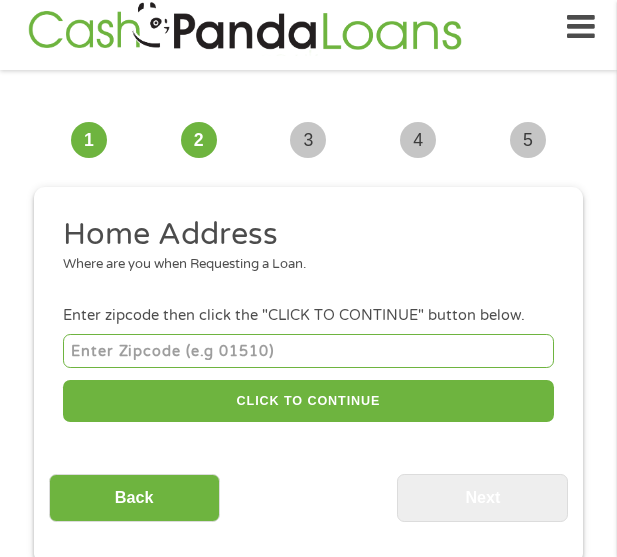 click at bounding box center [308, 350] 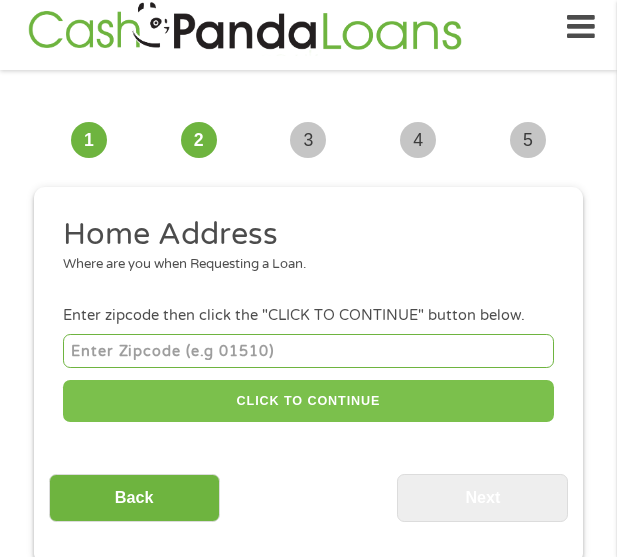 type on "[ZIP]" 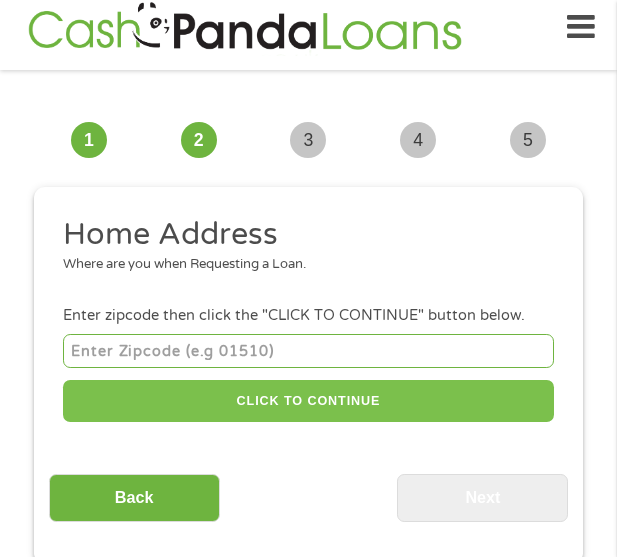 type on "[ZIP]" 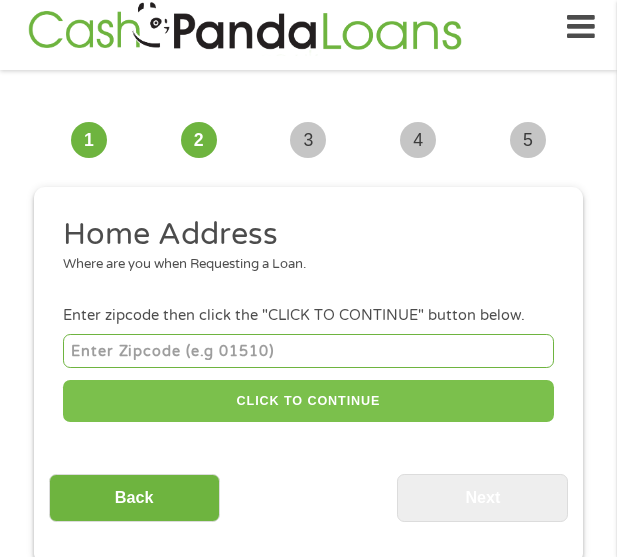 type on "[CITY]" 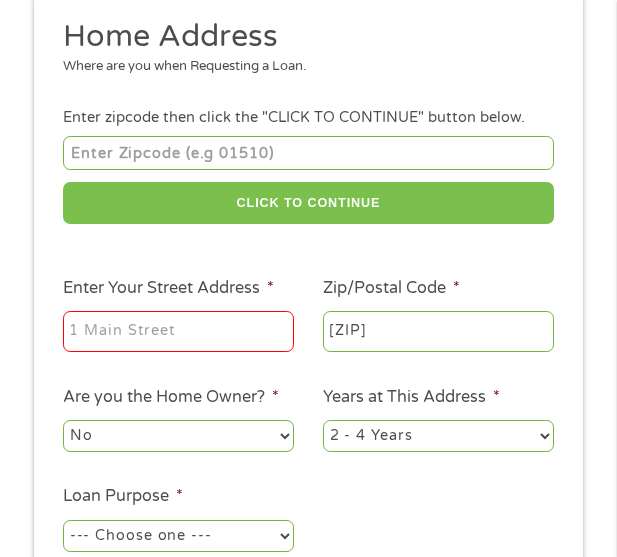 scroll, scrollTop: 215, scrollLeft: 0, axis: vertical 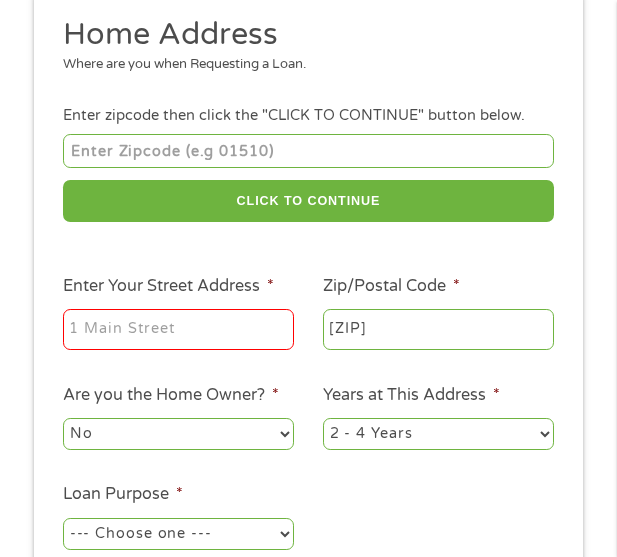 click on "Enter Your Street Address *" at bounding box center (178, 330) 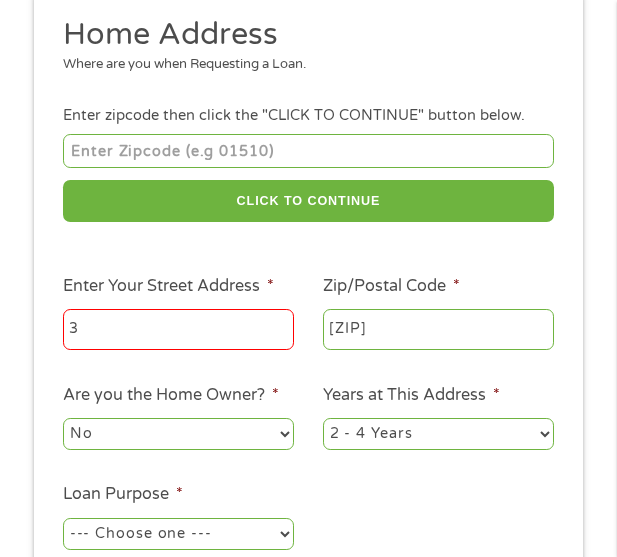 click on "3" at bounding box center [178, 330] 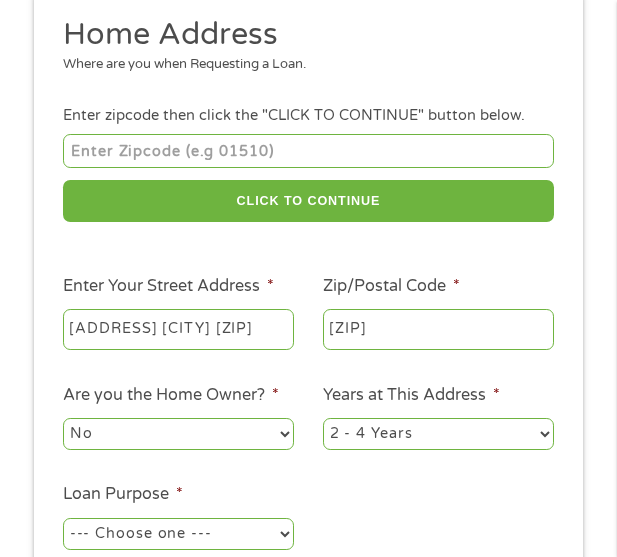 scroll, scrollTop: 0, scrollLeft: 34, axis: horizontal 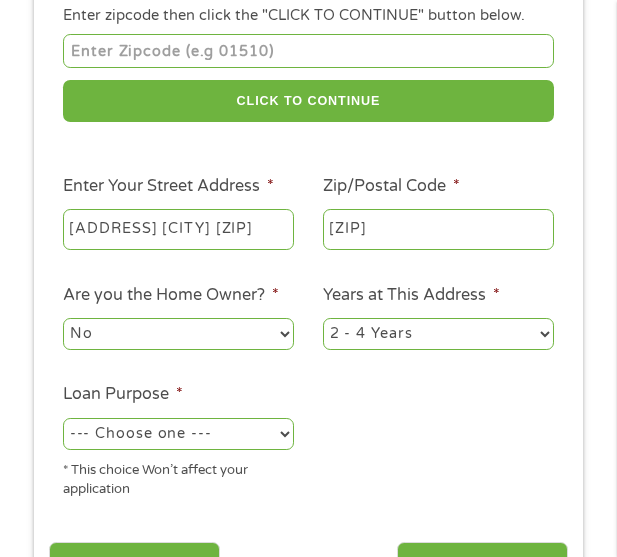 type on "[ADDRESS] [CITY] [ZIP]" 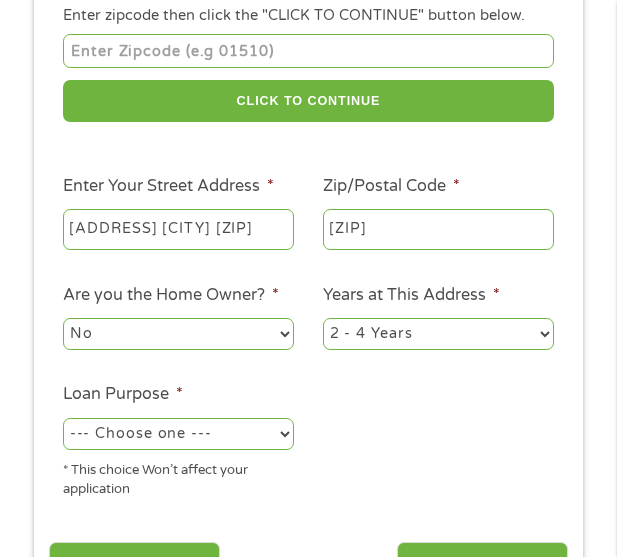select on "yes" 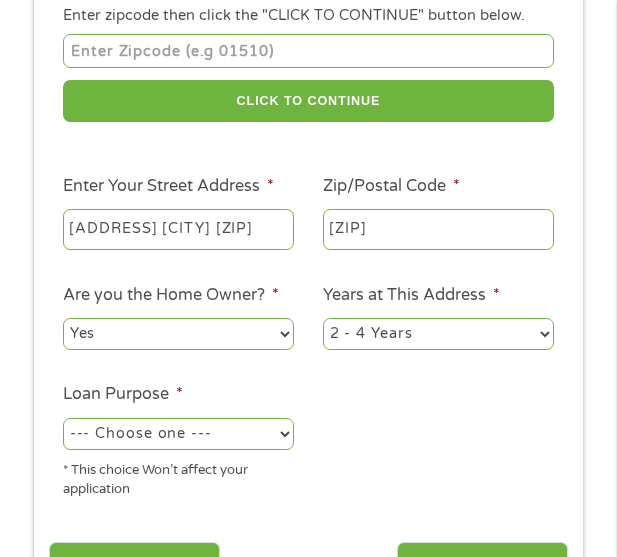 click on "No Yes" at bounding box center [178, 334] 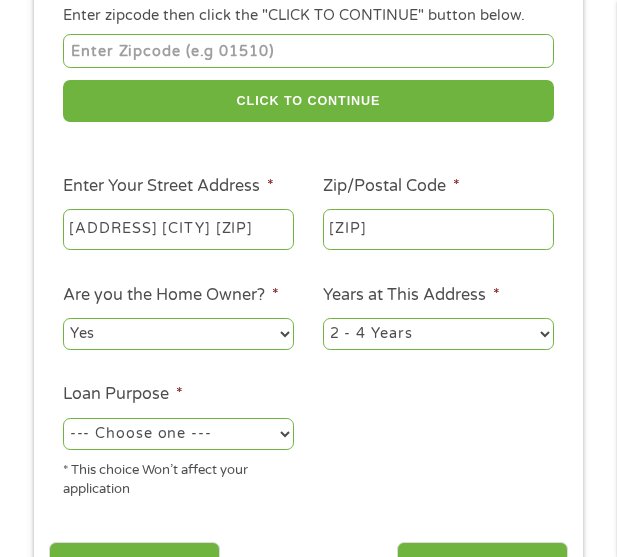 select on "60months" 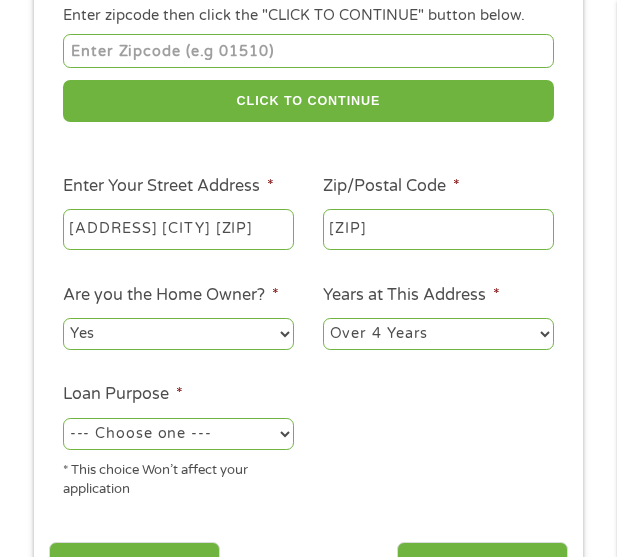 click on "1 Year or less 1 - 2 Years 2 - 4 Years Over 4 Years" at bounding box center [438, 334] 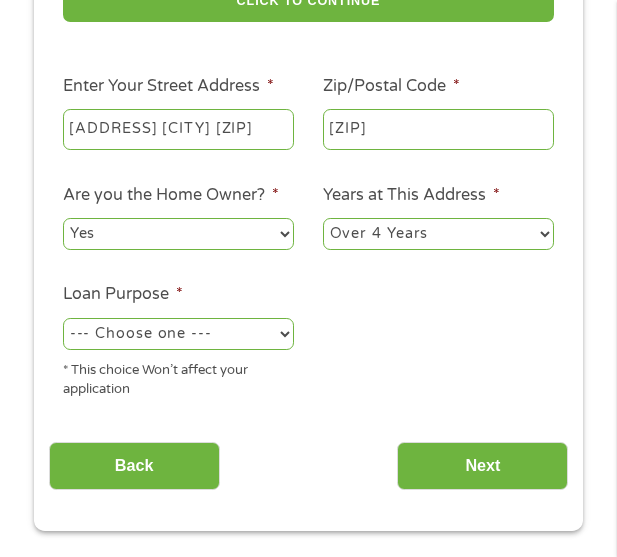 click on "--- Choose one --- Pay Bills Debt Consolidation Home Improvement Major Purchase Car Loan Short Term Cash Medical Expenses Other" at bounding box center (178, 334) 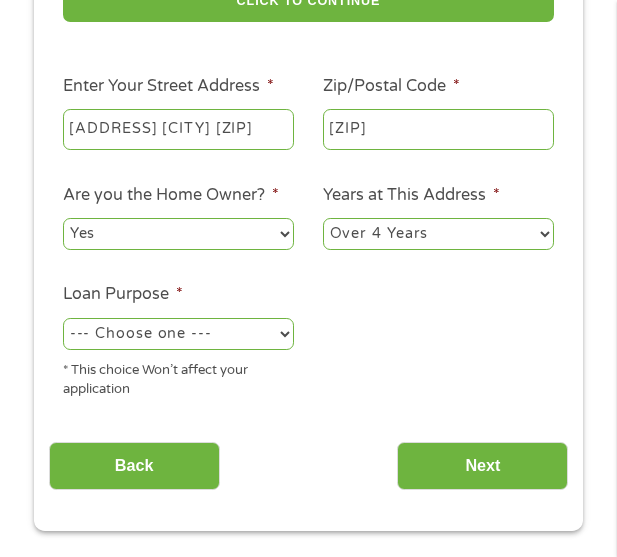 select on "other" 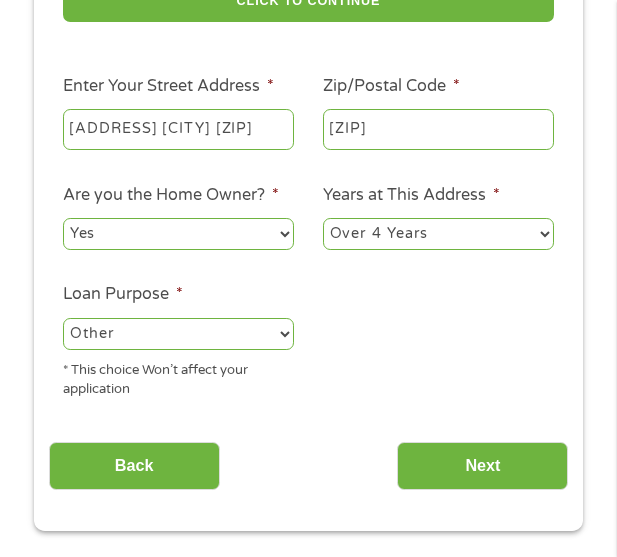 click on "--- Choose one --- Pay Bills Debt Consolidation Home Improvement Major Purchase Car Loan Short Term Cash Medical Expenses Other" at bounding box center (178, 334) 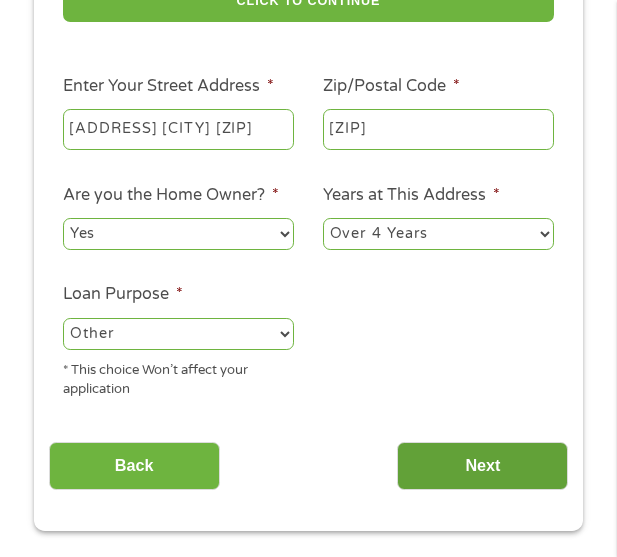 click on "Next" at bounding box center [482, 466] 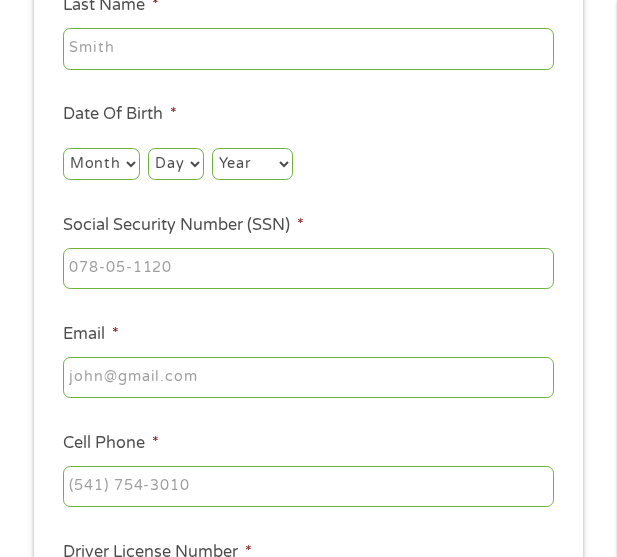 scroll, scrollTop: 8, scrollLeft: 8, axis: both 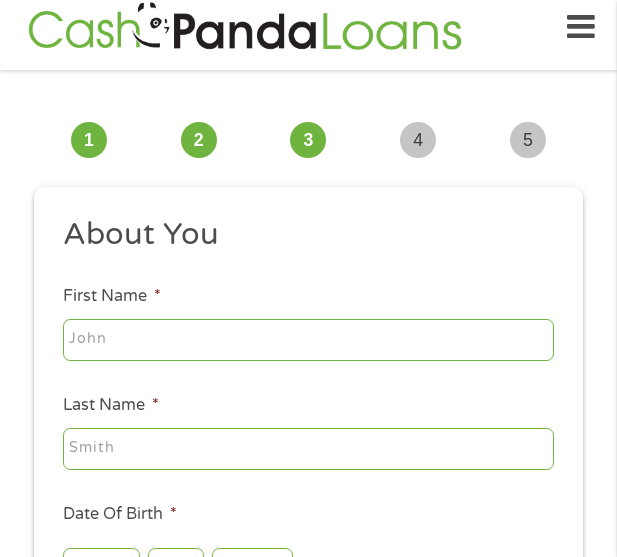 click on "First Name *" at bounding box center (308, 340) 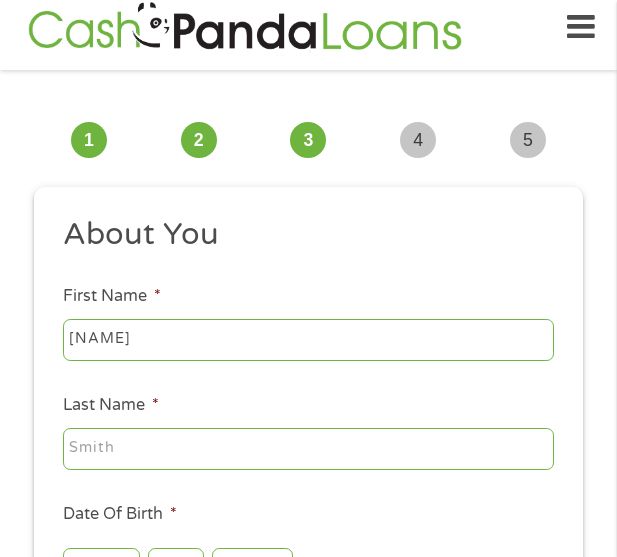 type on "[NAME]" 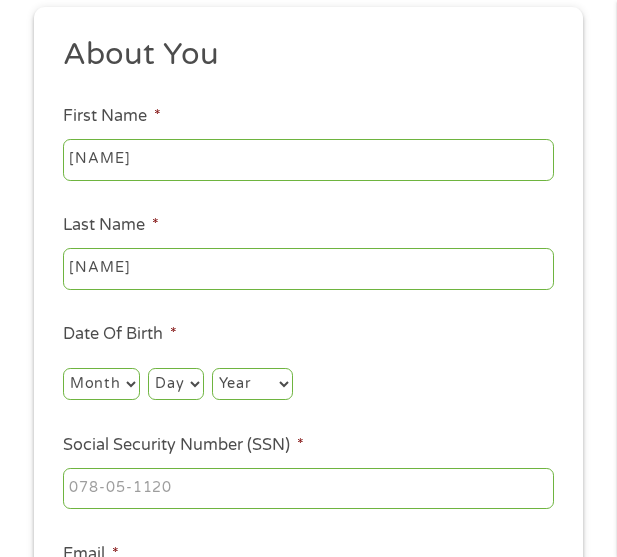 scroll, scrollTop: 215, scrollLeft: 0, axis: vertical 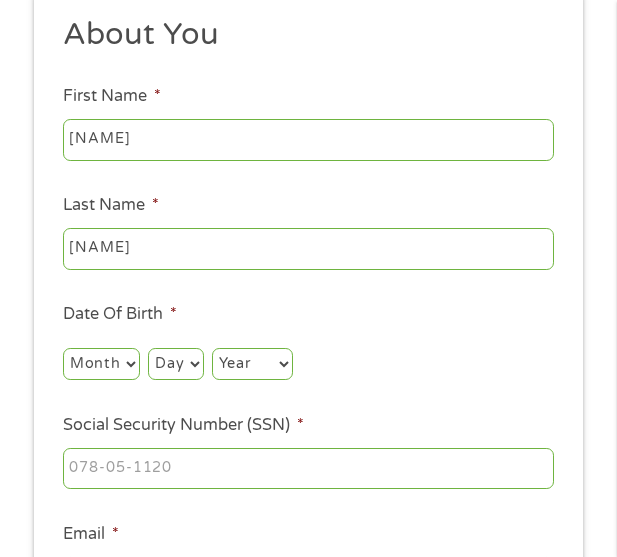 type on "[NAME]" 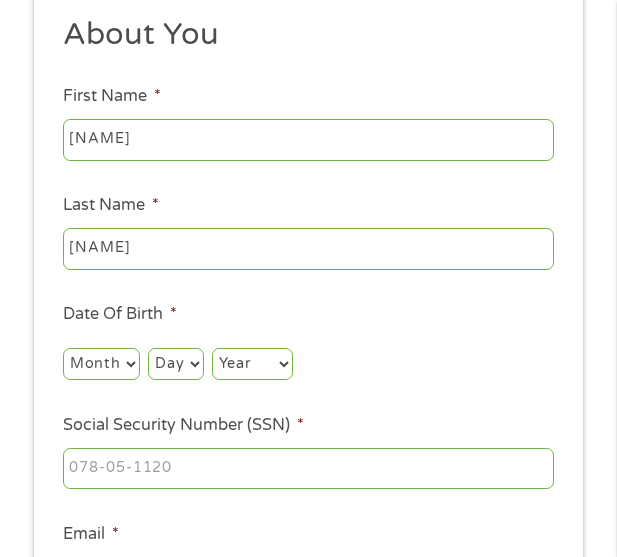 select on "9" 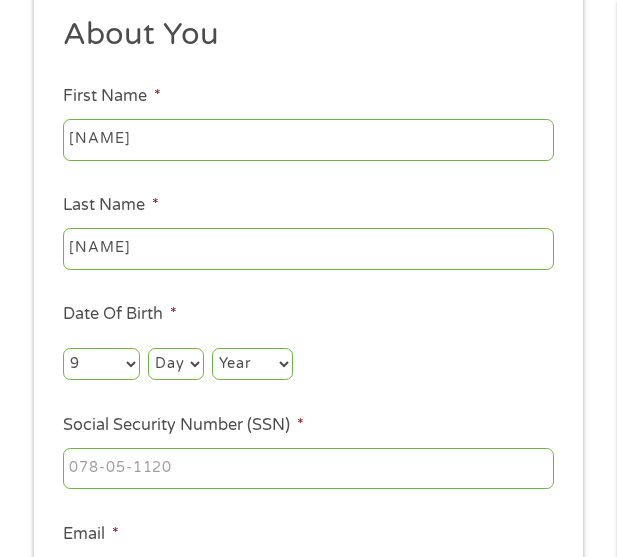 click on "Month 1 2 3 4 5 6 7 8 9 10 11 12" at bounding box center (101, 364) 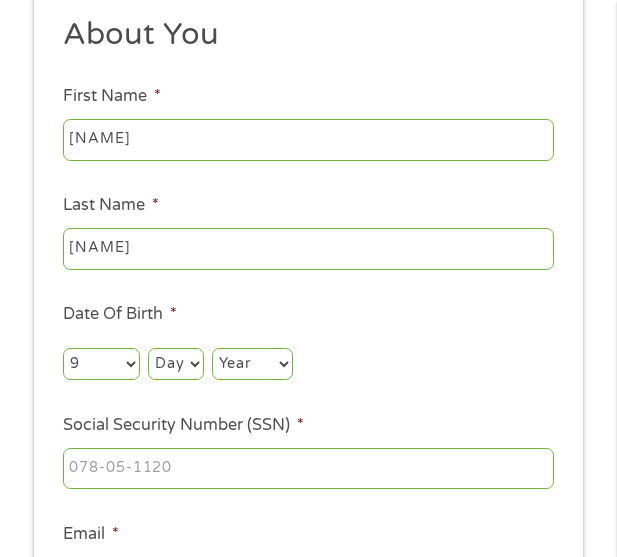 click on "Day 1 2 3 4 5 6 7 8 9 10 11 12 13 14 15 16 17 18 19 20 21 22 23 24 25 26 27 28 29 30 31" at bounding box center (175, 364) 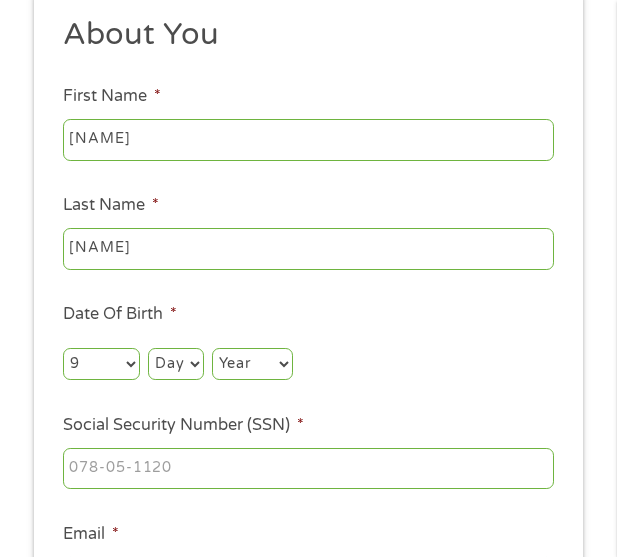 select on "18" 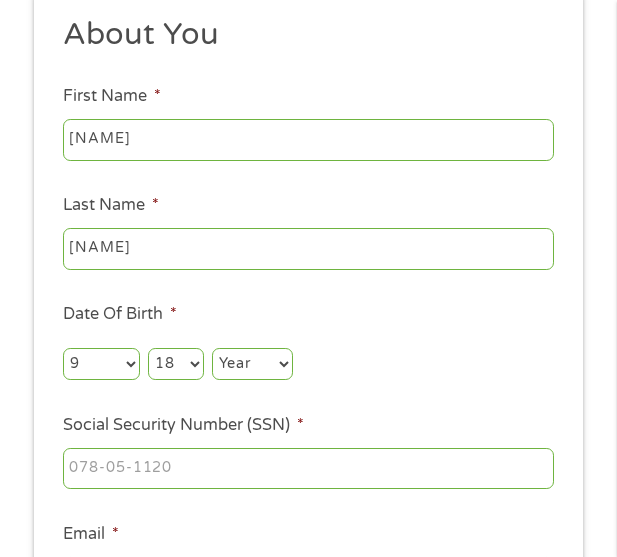 click on "Day 1 2 3 4 5 6 7 8 9 10 11 12 13 14 15 16 17 18 19 20 21 22 23 24 25 26 27 28 29 30 31" at bounding box center [175, 364] 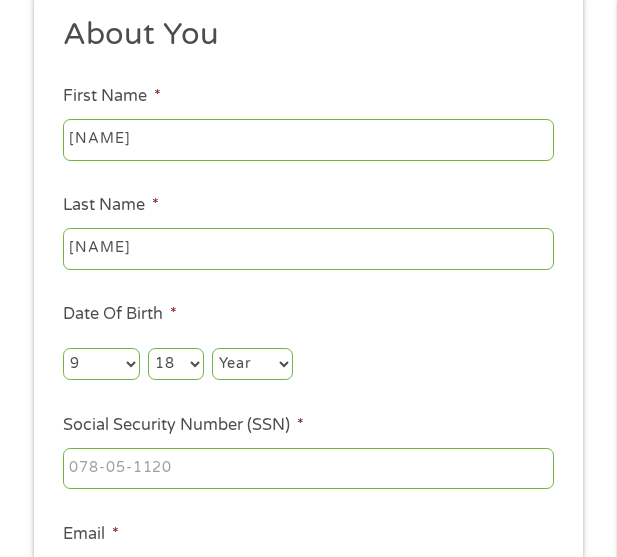 click on "Year 2007 2006 2005 2004 2003 2002 2001 2000 1999 1998 1997 1996 1995 1994 1993 1992 1991 1990 1989 1988 1987 1986 1985 1984 1983 1982 1981 1980 1979 1978 1977 1976 1975 1974 1973 1972 1971 1970 1969 1968 1967 1966 1965 1964 1963 1962 1961 1960 1959 1958 1957 1956 1955 1954 1953 1952 1951 1950 1949 1948 1947 1946 1945 1944 1943 1942 1941 1940 1939 1938 1937 1936 1935 1934 1933 1932 1931 1930 1929 1928 1927 1926 1925 1924 1923 1922 1921 1920" at bounding box center (252, 364) 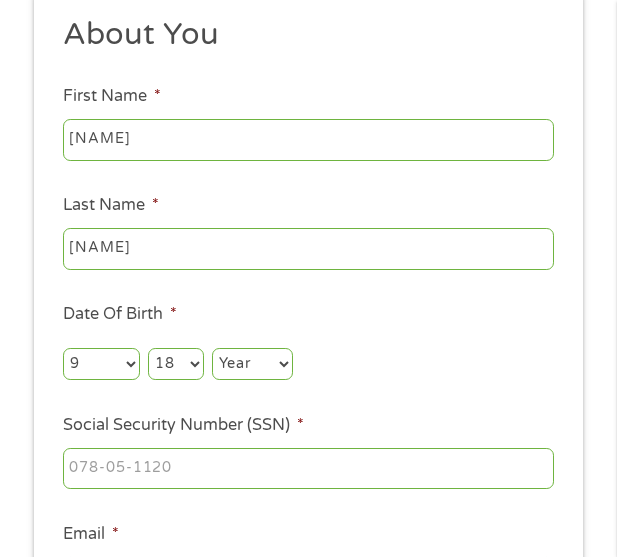 select on "1971" 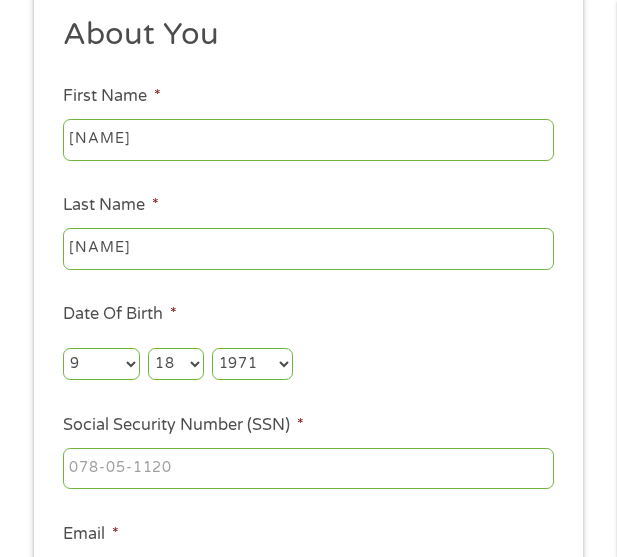 click on "Year 2007 2006 2005 2004 2003 2002 2001 2000 1999 1998 1997 1996 1995 1994 1993 1992 1991 1990 1989 1988 1987 1986 1985 1984 1983 1982 1981 1980 1979 1978 1977 1976 1975 1974 1973 1972 1971 1970 1969 1968 1967 1966 1965 1964 1963 1962 1961 1960 1959 1958 1957 1956 1955 1954 1953 1952 1951 1950 1949 1948 1947 1946 1945 1944 1943 1942 1941 1940 1939 1938 1937 1936 1935 1934 1933 1932 1931 1930 1929 1928 1927 1926 1925 1924 1923 1922 1921 1920" at bounding box center (252, 364) 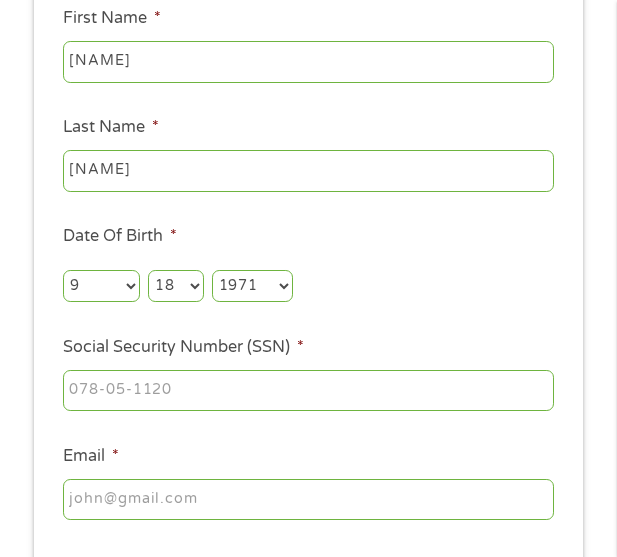 scroll, scrollTop: 415, scrollLeft: 0, axis: vertical 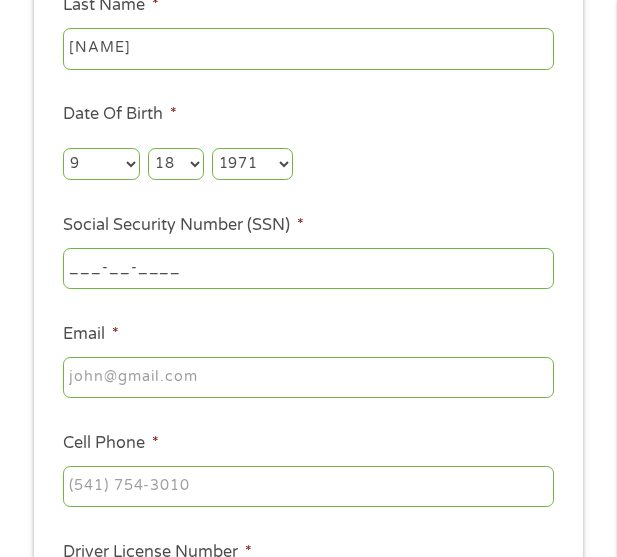 click on "___-__-____" at bounding box center (308, 269) 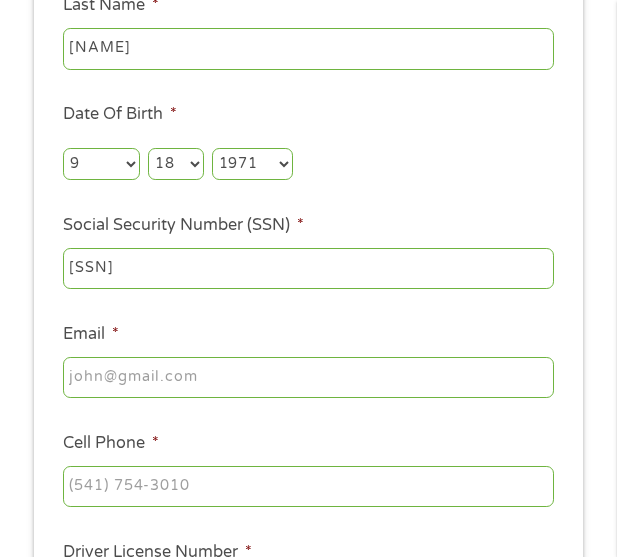 type on "[SSN]" 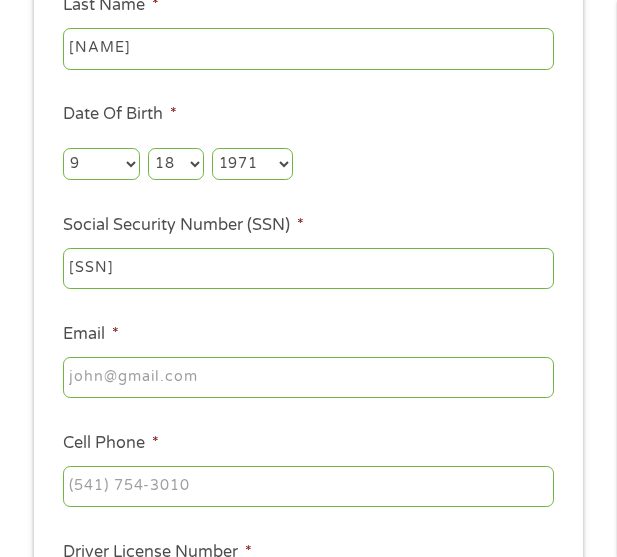 click on "Email *" at bounding box center (308, 378) 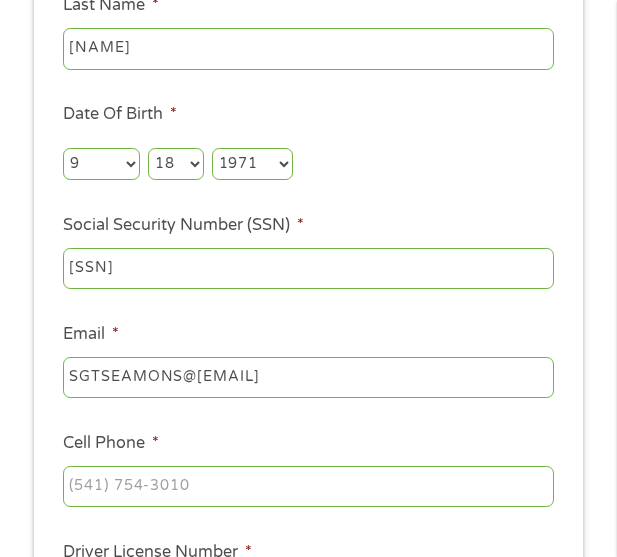 type on "SGTSEAMONS@[EMAIL]" 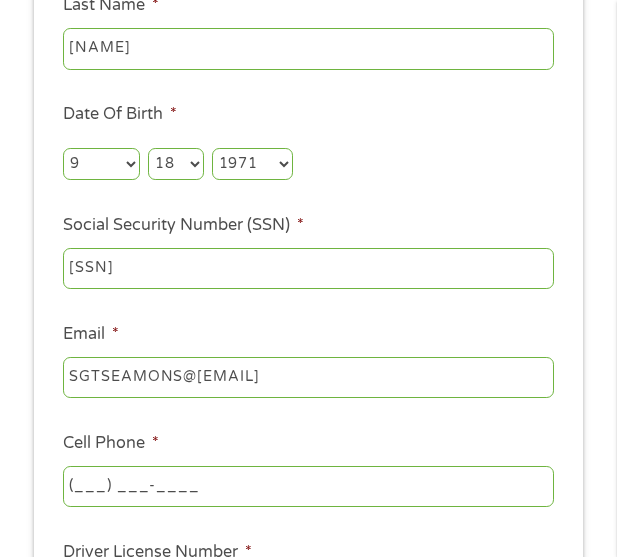 click on "(___) ___-____" at bounding box center [308, 487] 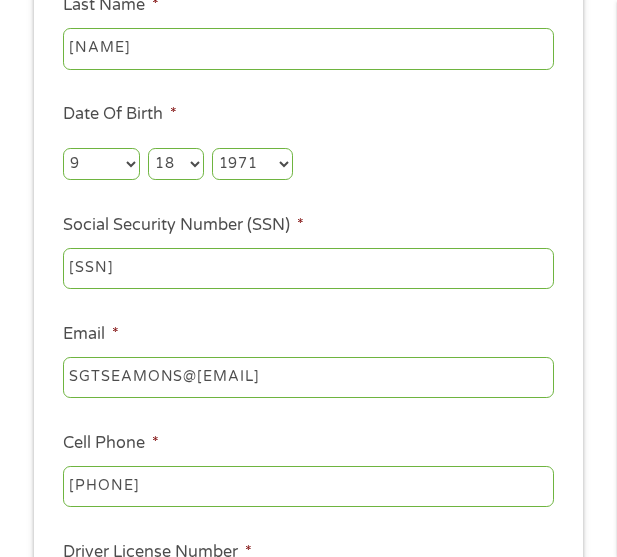 type on "[PHONE]" 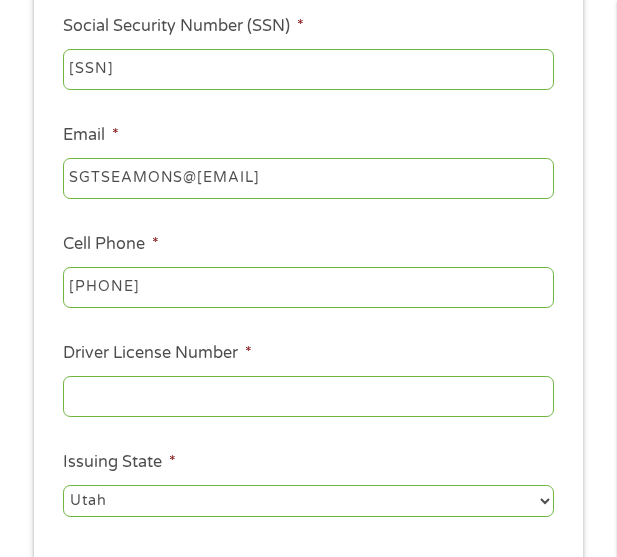 scroll, scrollTop: 615, scrollLeft: 0, axis: vertical 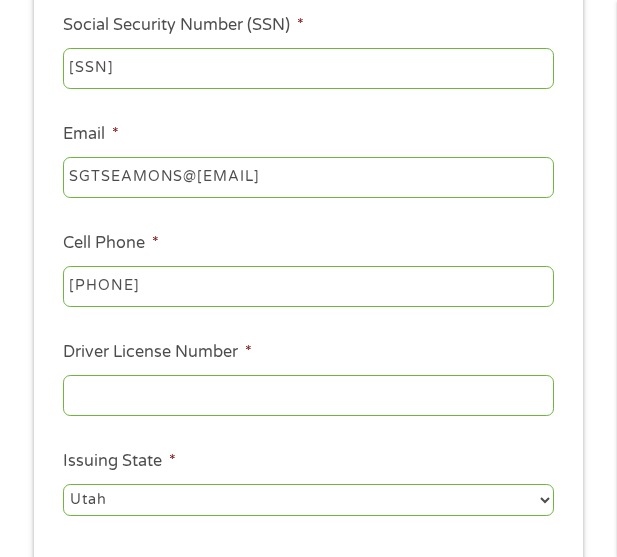 click on "Driver License Number *" at bounding box center (308, 396) 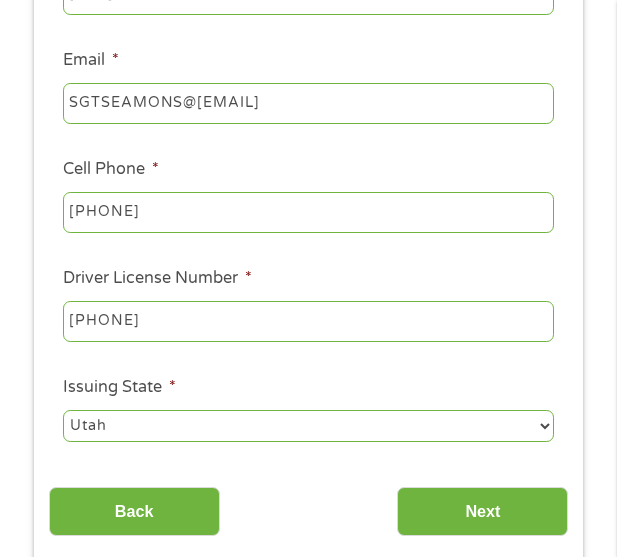 scroll, scrollTop: 815, scrollLeft: 0, axis: vertical 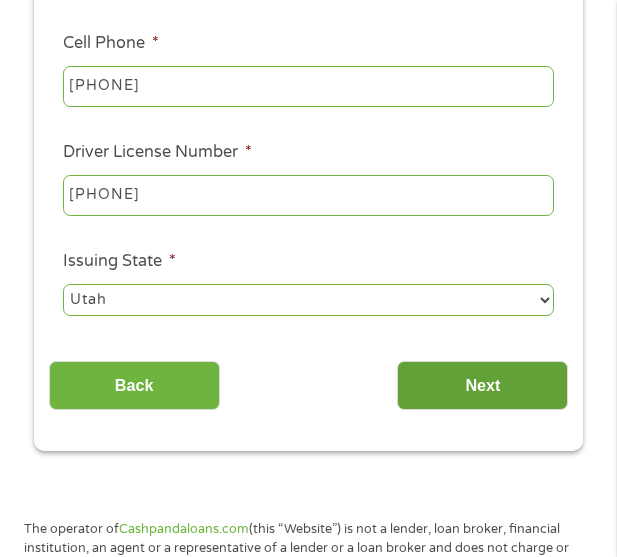 type on "[PHONE]" 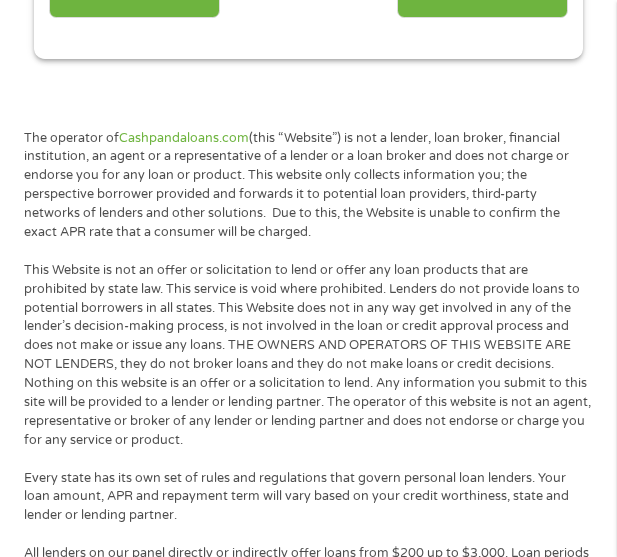 scroll, scrollTop: 646, scrollLeft: 0, axis: vertical 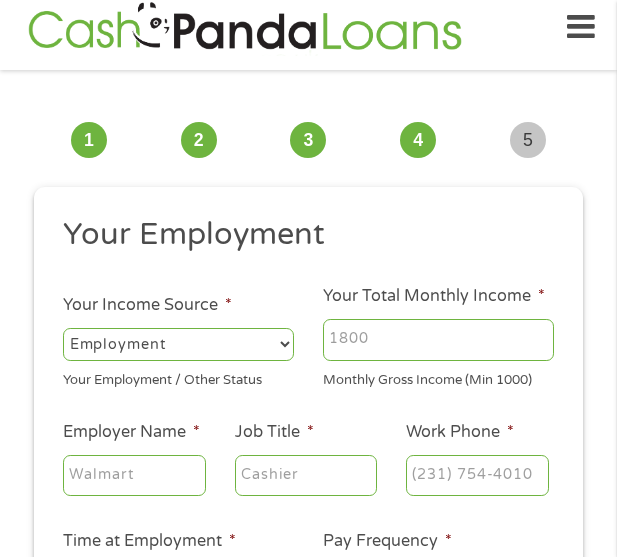 click on "Your Total Monthly Income *" at bounding box center (438, 340) 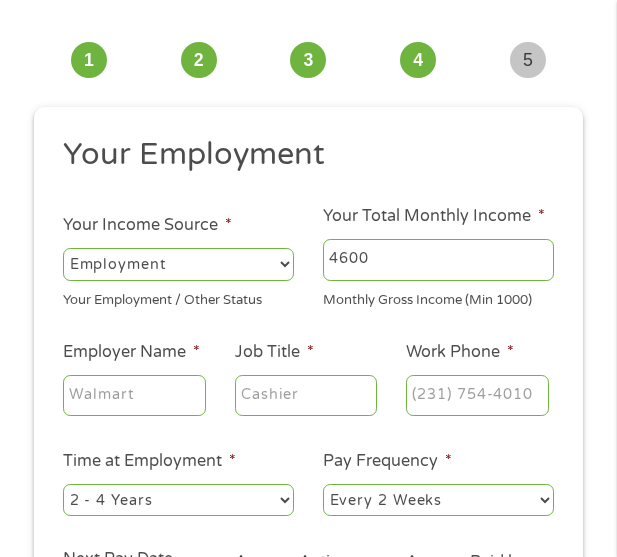 scroll, scrollTop: 215, scrollLeft: 0, axis: vertical 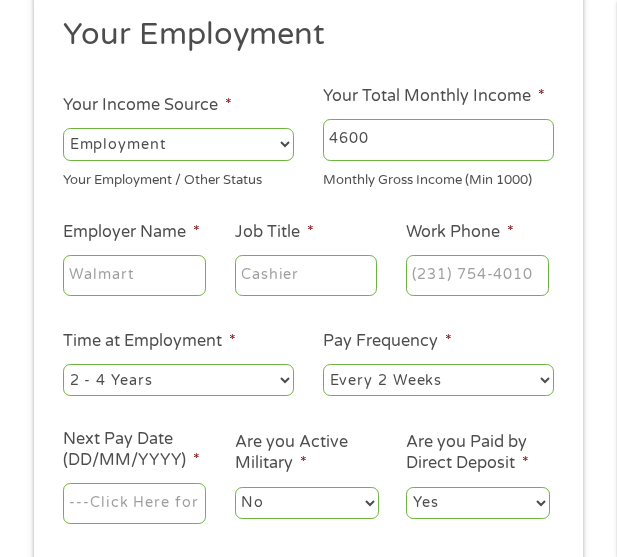 type on "4600" 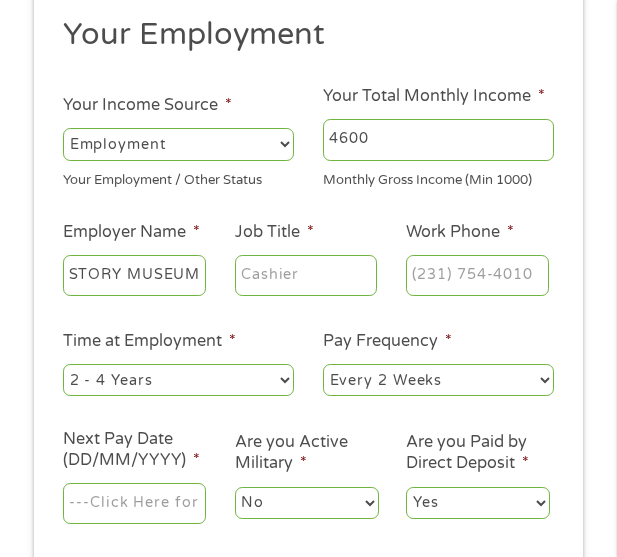 scroll, scrollTop: 0, scrollLeft: 105, axis: horizontal 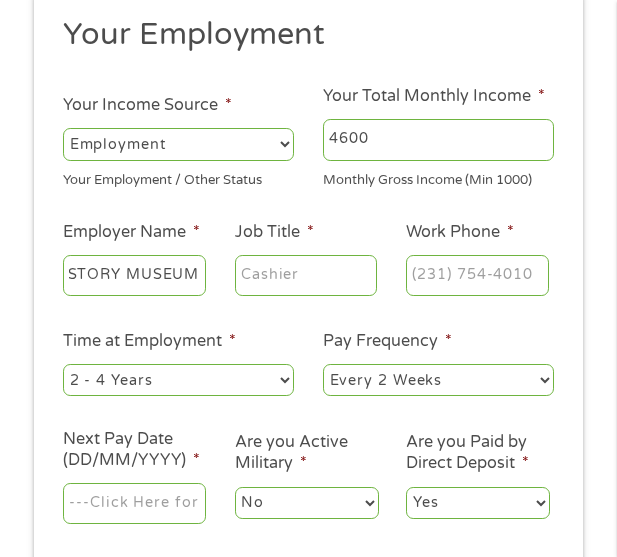 type on "CHURCH HISTORY MUSEUM" 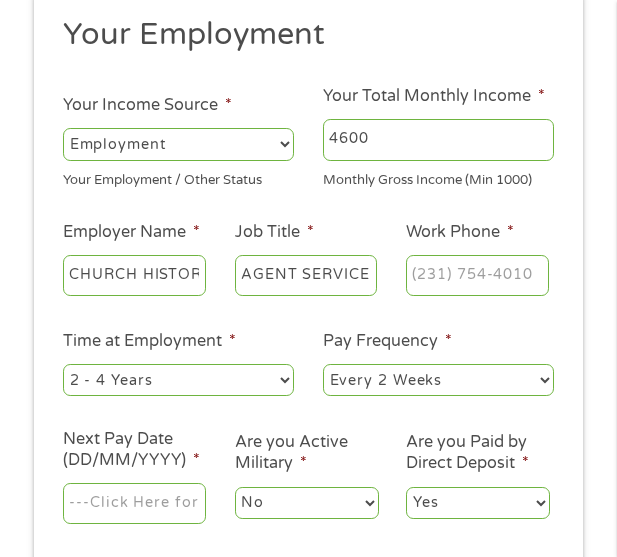 scroll, scrollTop: 0, scrollLeft: 2, axis: horizontal 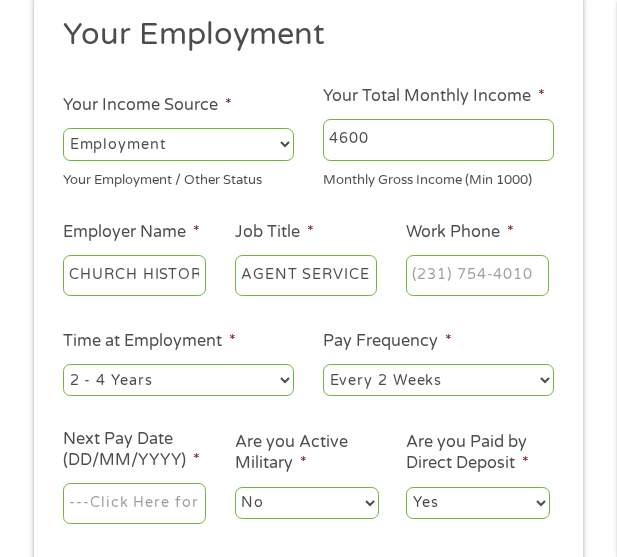 type on "AGENT SERVICE" 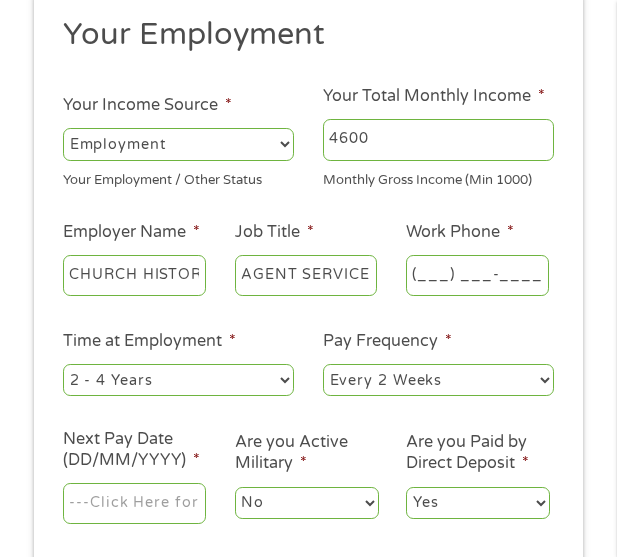 click on "(___) ___-____" at bounding box center (477, 276) 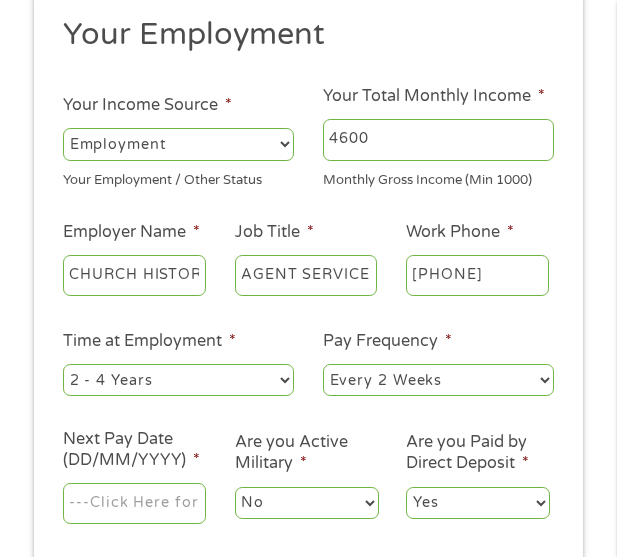 type on "[PHONE]" 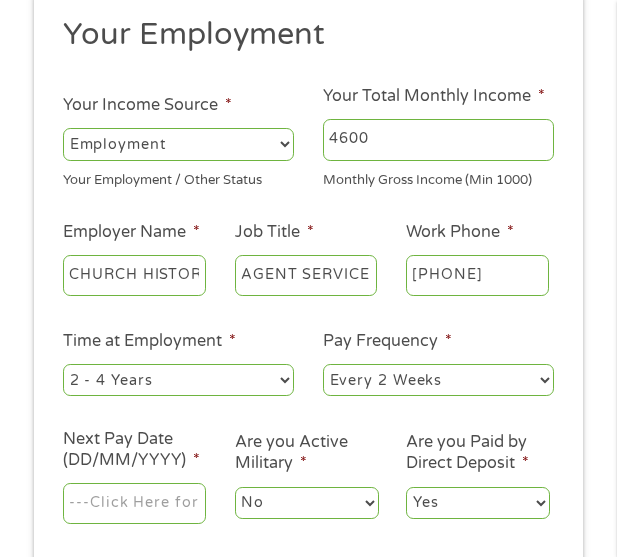 click on "CHURCH HISTORY MUSEUM" at bounding box center [134, 276] 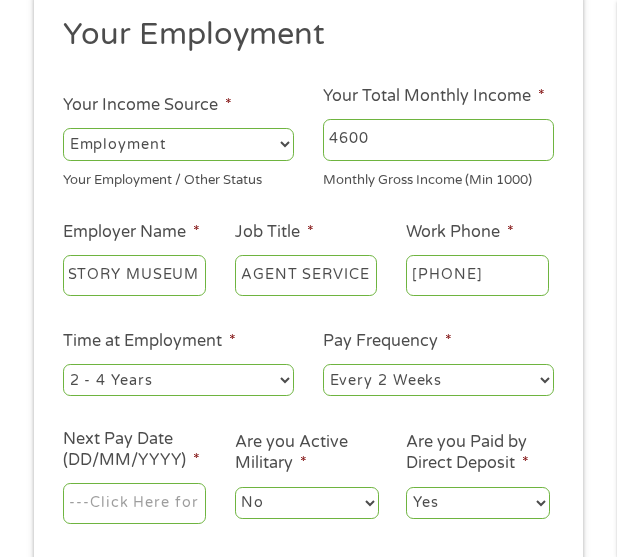 scroll, scrollTop: 0, scrollLeft: 105, axis: horizontal 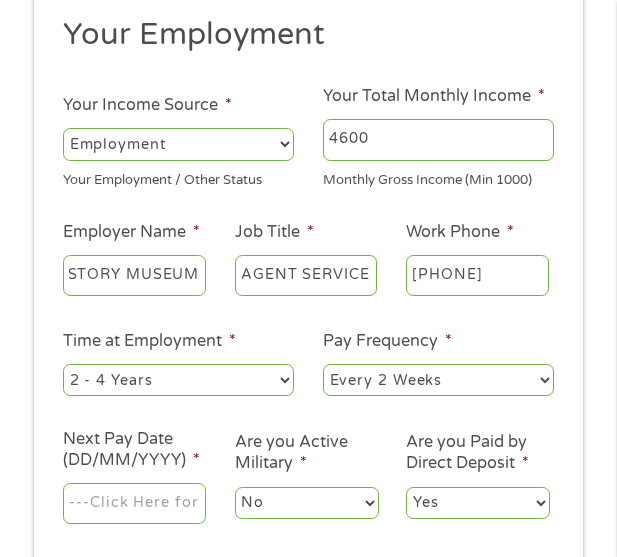 click on "--- Choose one --- 1 Year or less 1 - 2 Years 2 - 4 Years Over 4 Years" at bounding box center (178, 380) 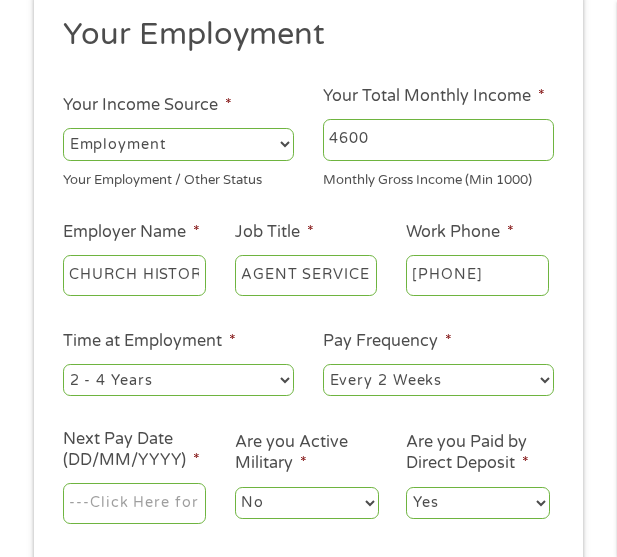 click on "--- Choose one --- 1 Year or less 1 - 2 Years 2 - 4 Years Over 4 Years" at bounding box center (178, 380) 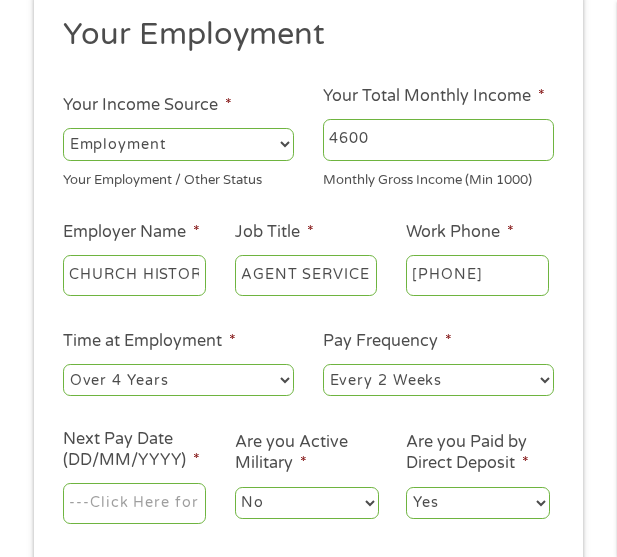 click on "--- Choose one --- 1 Year or less 1 - 2 Years 2 - 4 Years Over 4 Years" at bounding box center (178, 380) 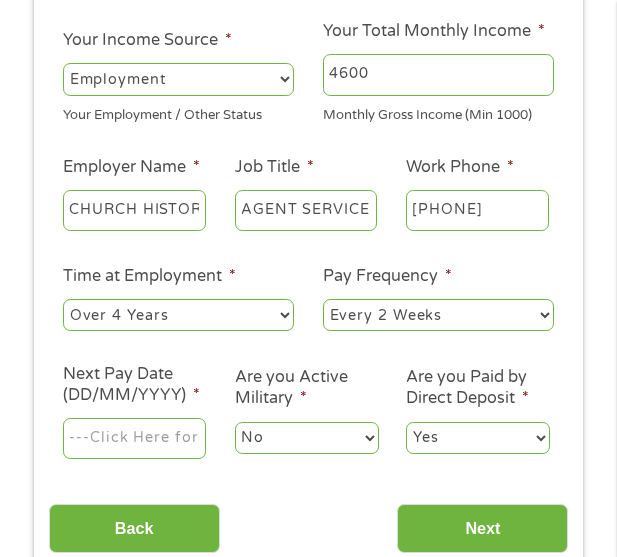 scroll, scrollTop: 315, scrollLeft: 0, axis: vertical 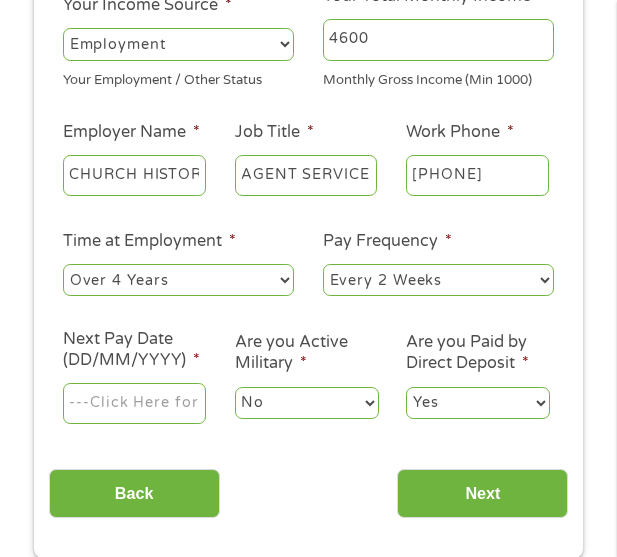 click on "Next Pay Date (DD/MM/YYYY) *" at bounding box center (134, 404) 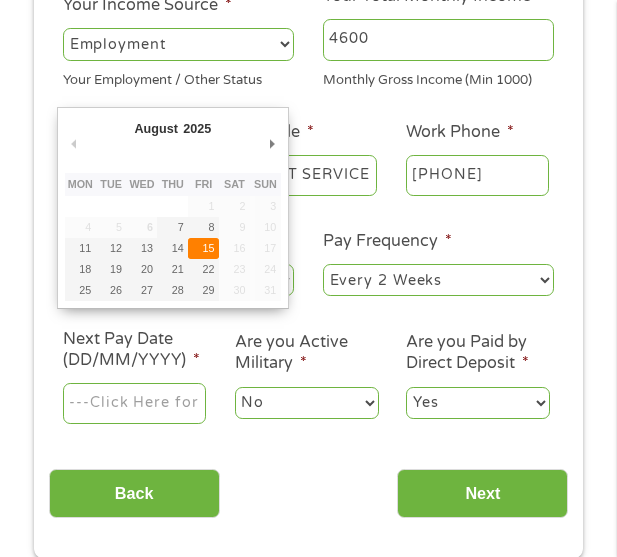 type on "15/08/2025" 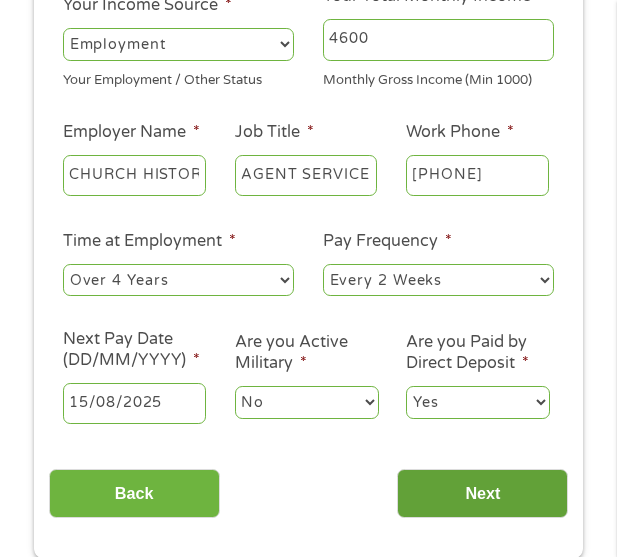click on "Next" at bounding box center [482, 493] 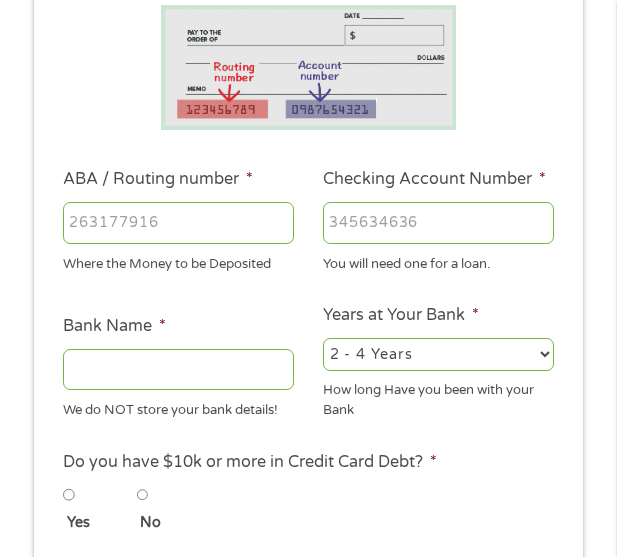 scroll, scrollTop: 15, scrollLeft: 0, axis: vertical 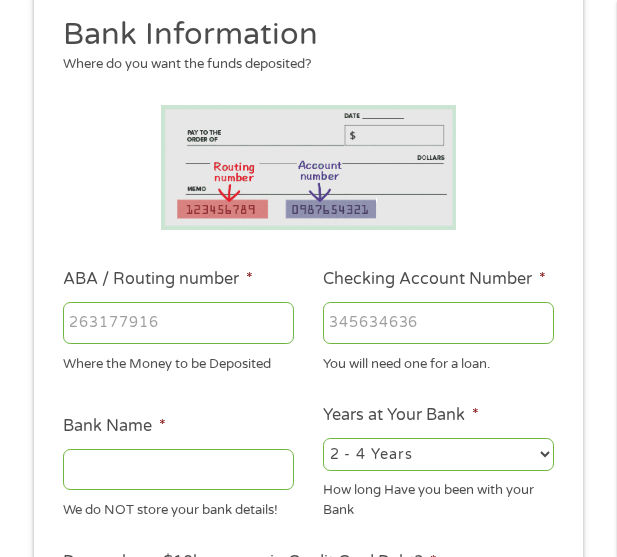 click at bounding box center [178, 323] 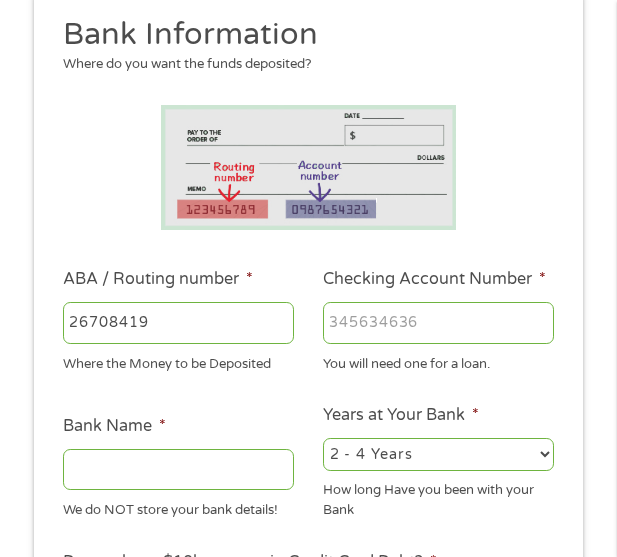 type on "267084199" 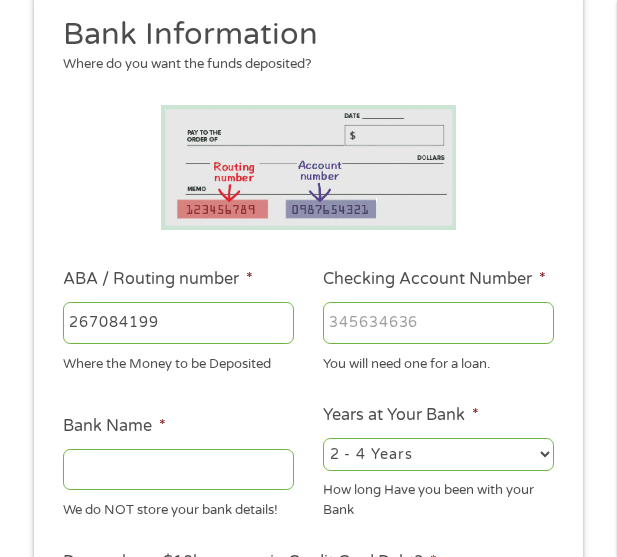 type on "PNC BANK NA" 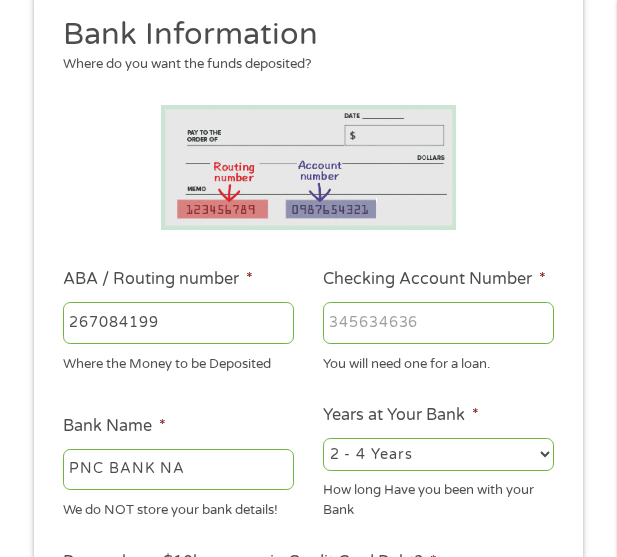type on "267084199" 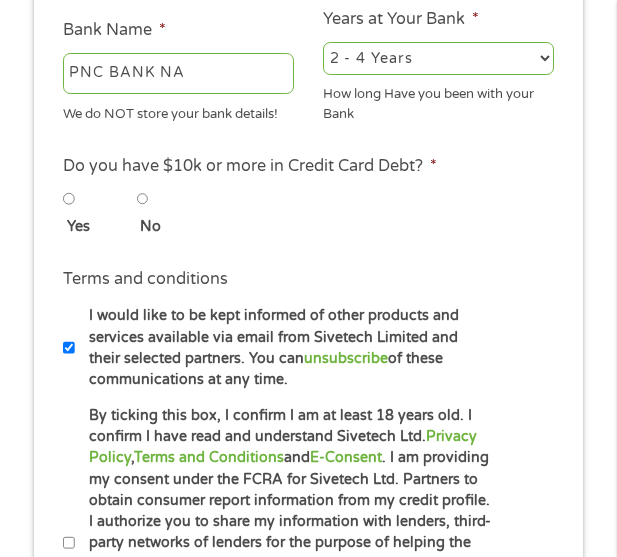 scroll, scrollTop: 615, scrollLeft: 0, axis: vertical 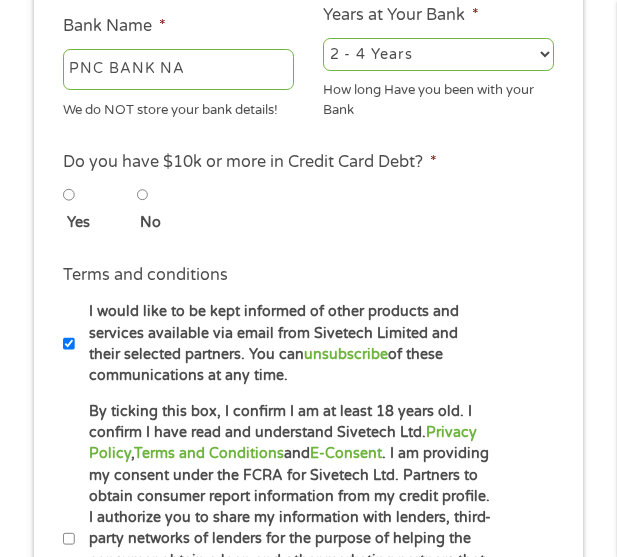 type on "4763158832" 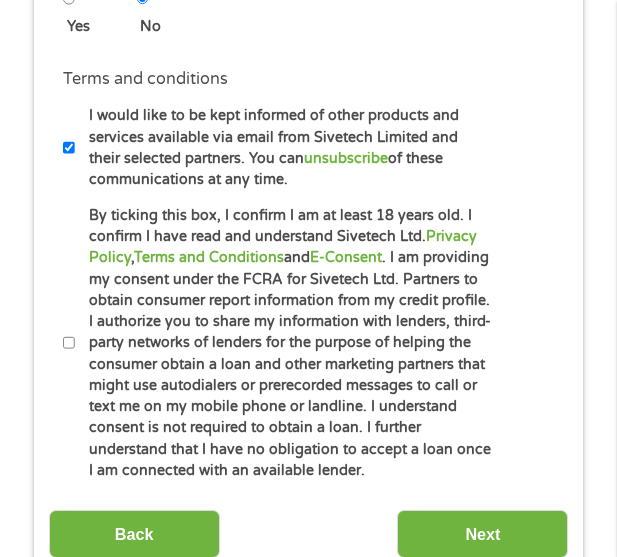 scroll, scrollTop: 815, scrollLeft: 0, axis: vertical 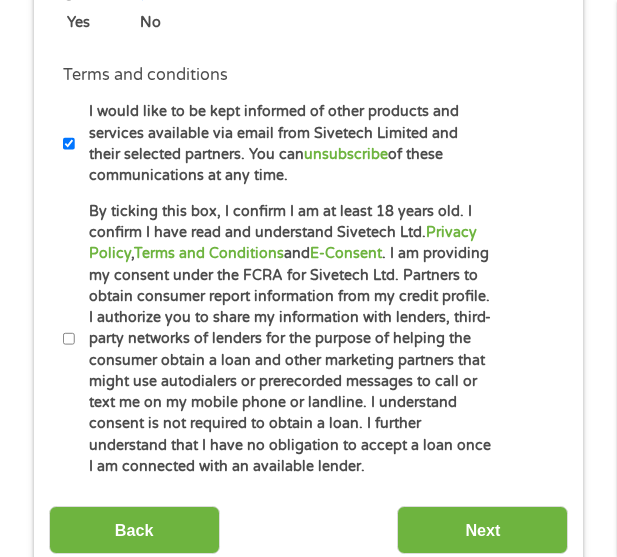 click on "By ticking this box, I confirm I am at least 18 years old. I confirm I have read and understand Sivetech Ltd.  Privacy Policy ,  Terms and Conditions  and  E-Consent . I am providing my consent under the FCRA for Sivetech Ltd. Partners to obtain consumer report information from my credit profile. I authorize you to share my information with lenders, third-party networks of lenders for the purpose of helping the consumer obtain a loan and other marketing partners that might use autodialers or prerecorded messages to call or text me on my mobile phone or landline. I understand consent is not required to obtain a loan. I further understand that I have no obligation to accept a loan once I am connected with an available lender." at bounding box center (69, 339) 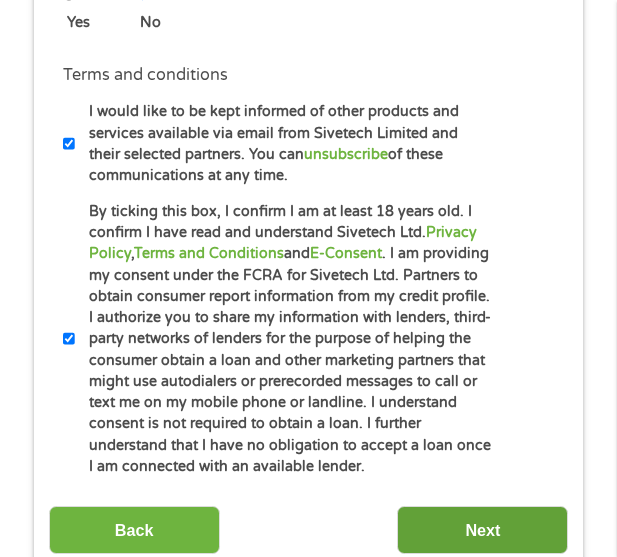 click on "Next" at bounding box center (482, 530) 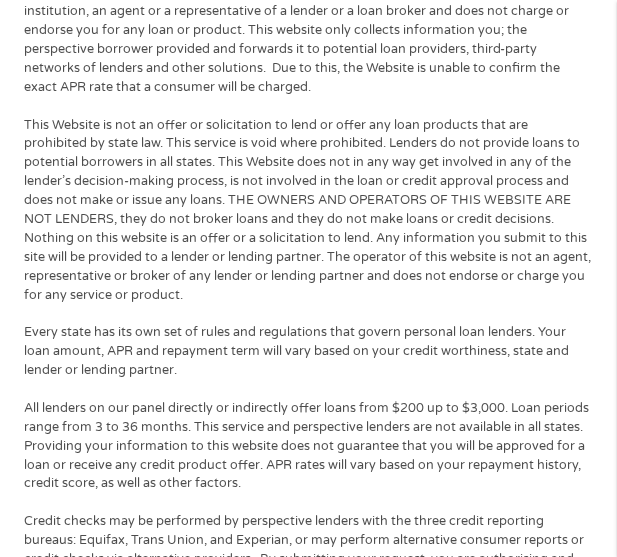scroll, scrollTop: 8, scrollLeft: 8, axis: both 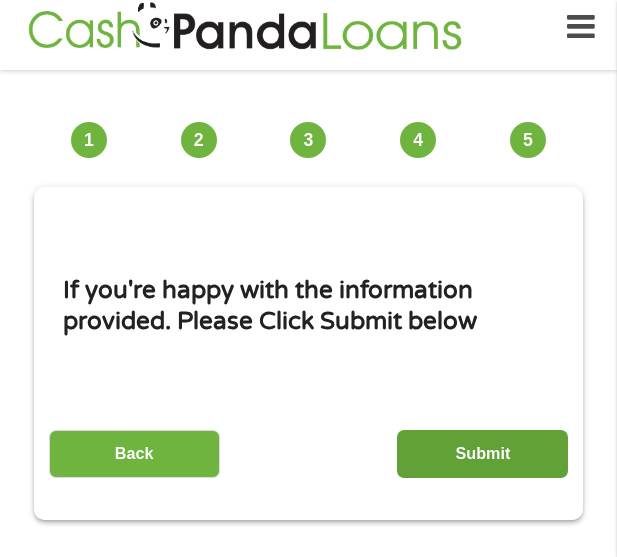 click on "Submit" at bounding box center (482, 454) 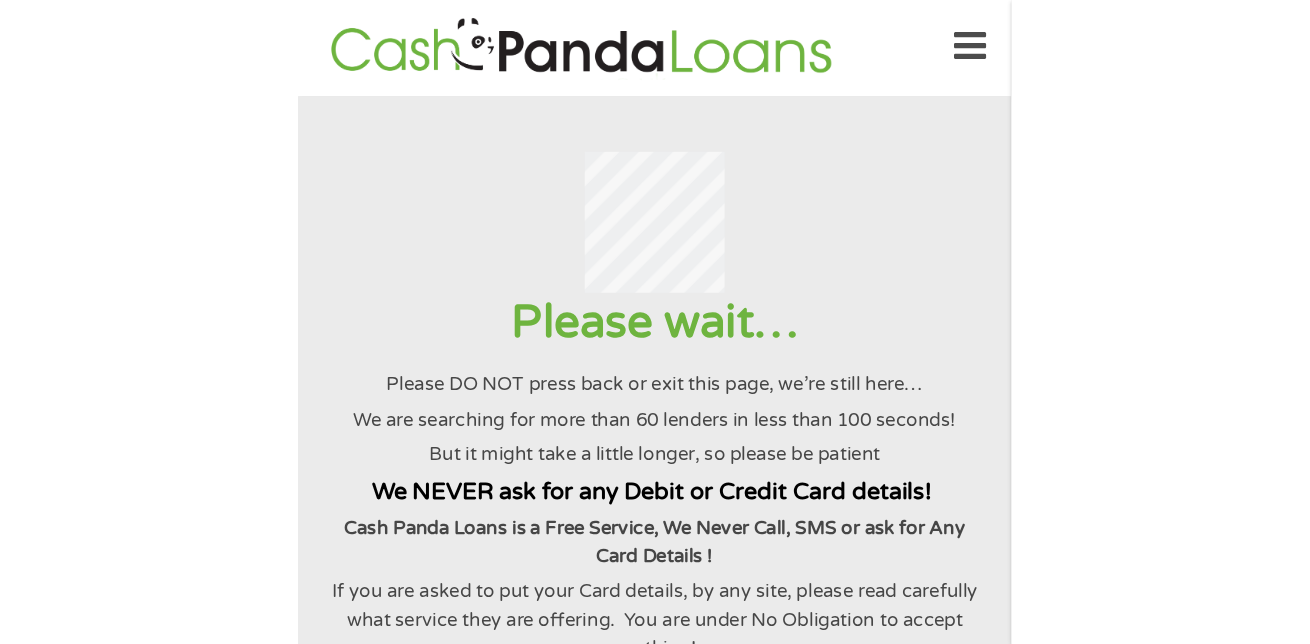 scroll, scrollTop: 0, scrollLeft: 0, axis: both 